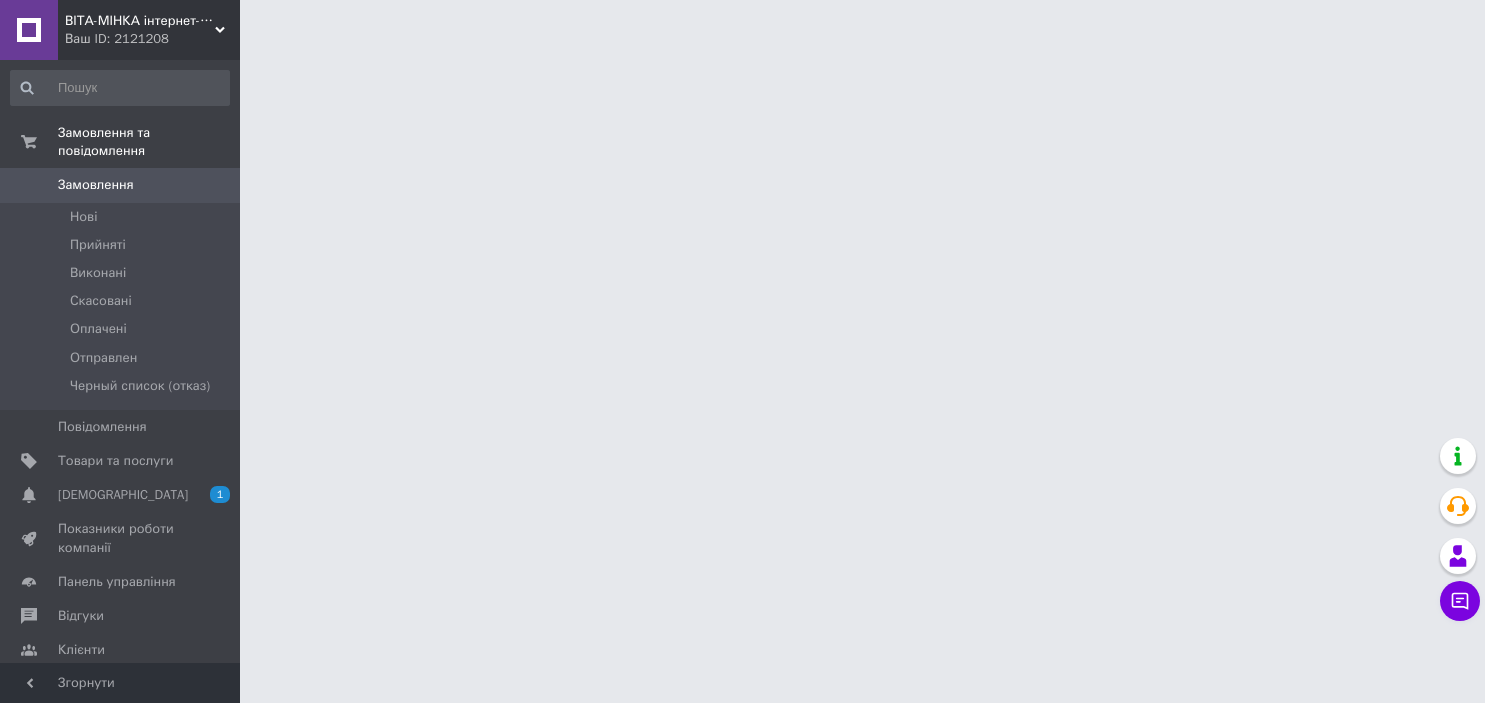 scroll, scrollTop: 0, scrollLeft: 0, axis: both 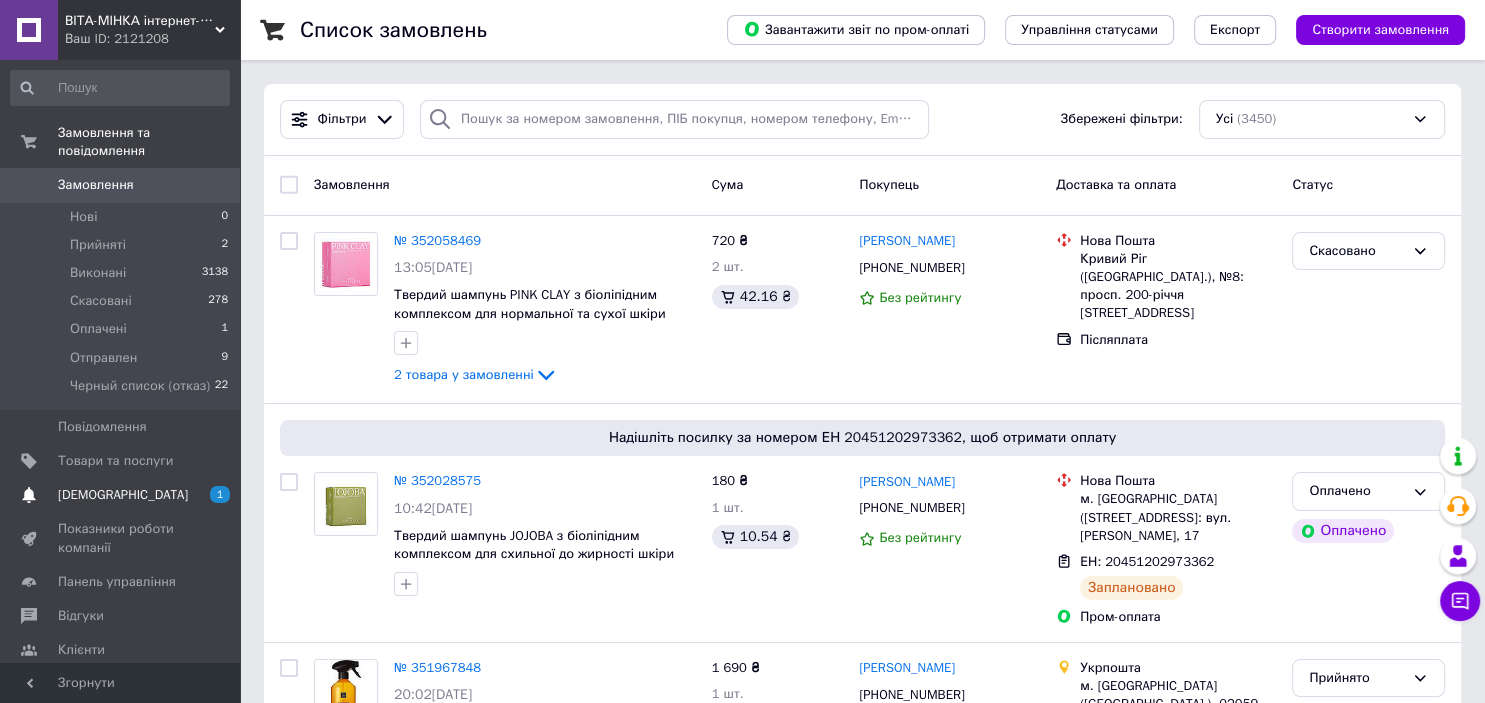 click on "Сповіщення 1 0" at bounding box center (120, 495) 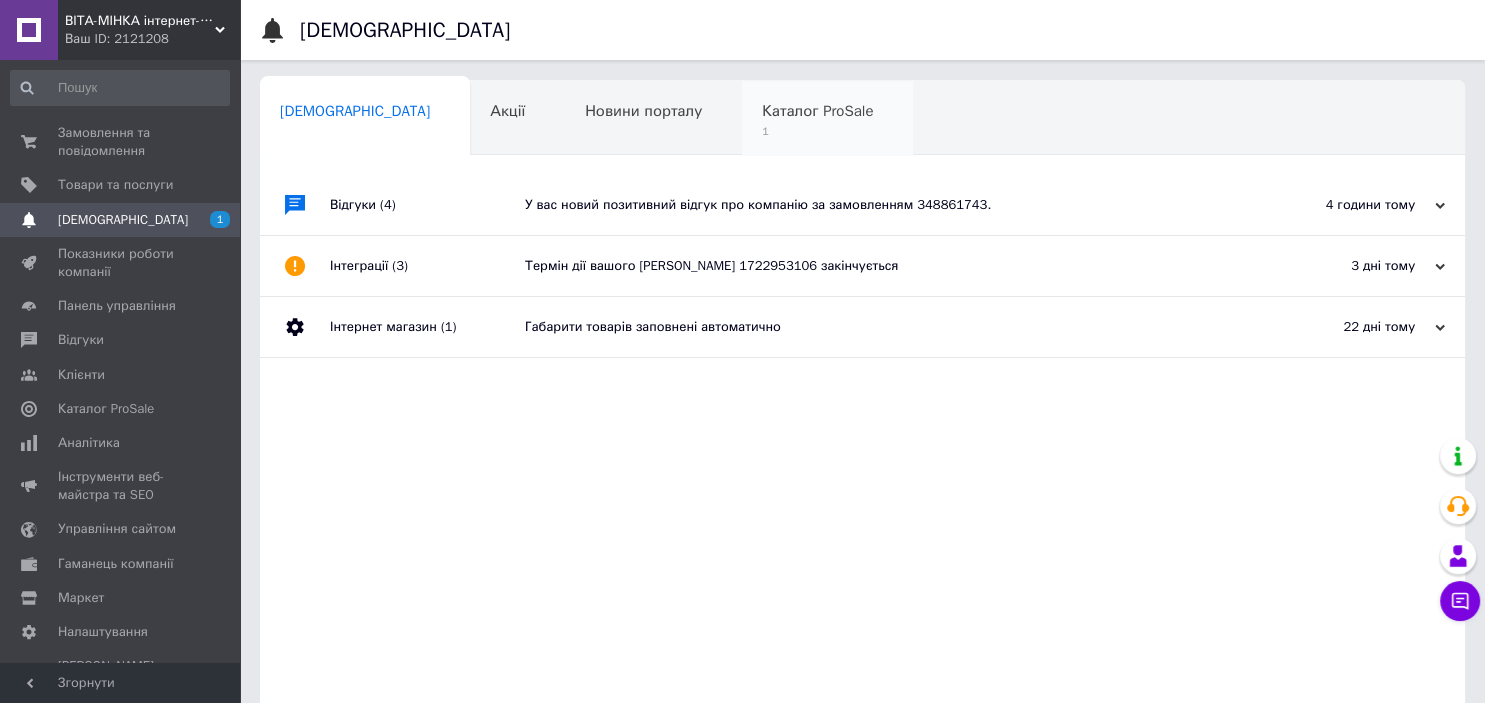 click on "Каталог ProSale" at bounding box center [817, 111] 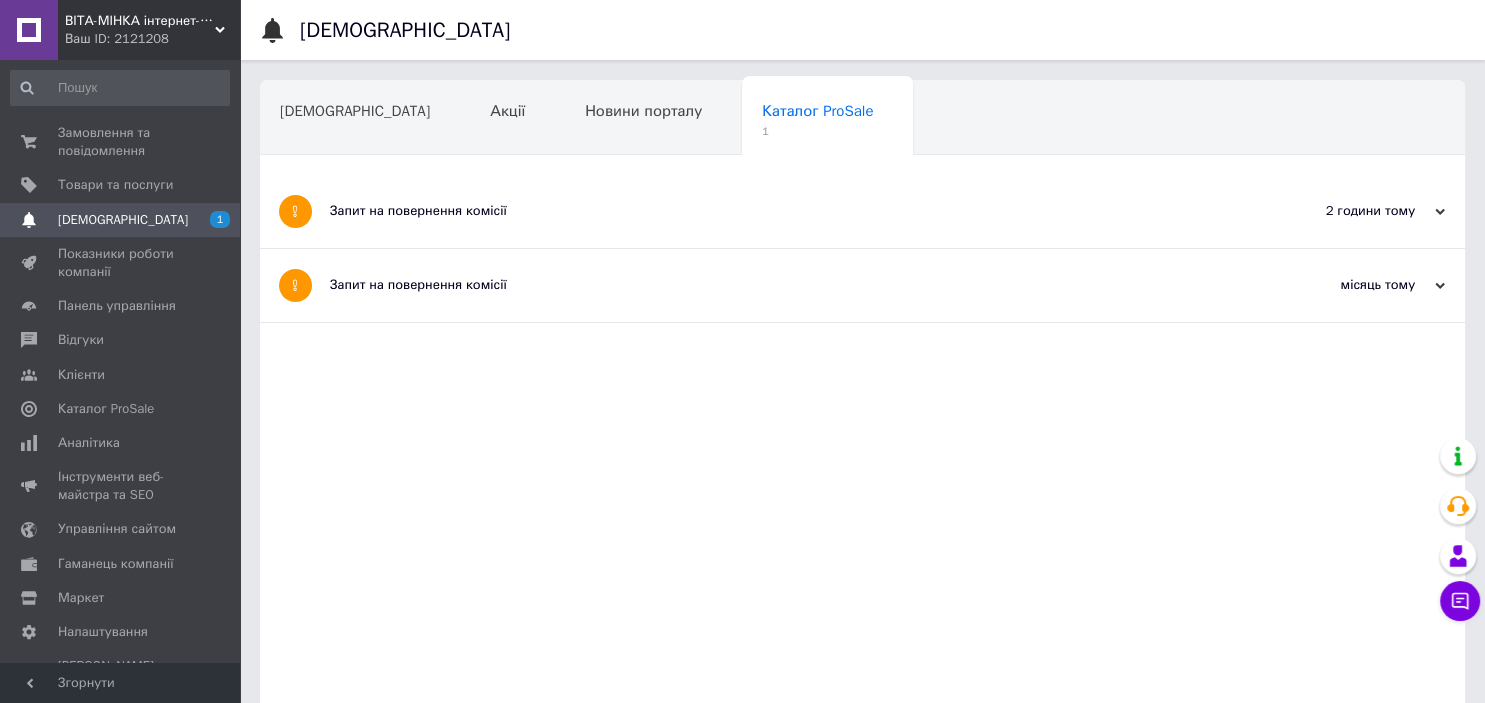 click on "Запит на повернення комісії" at bounding box center (787, 211) 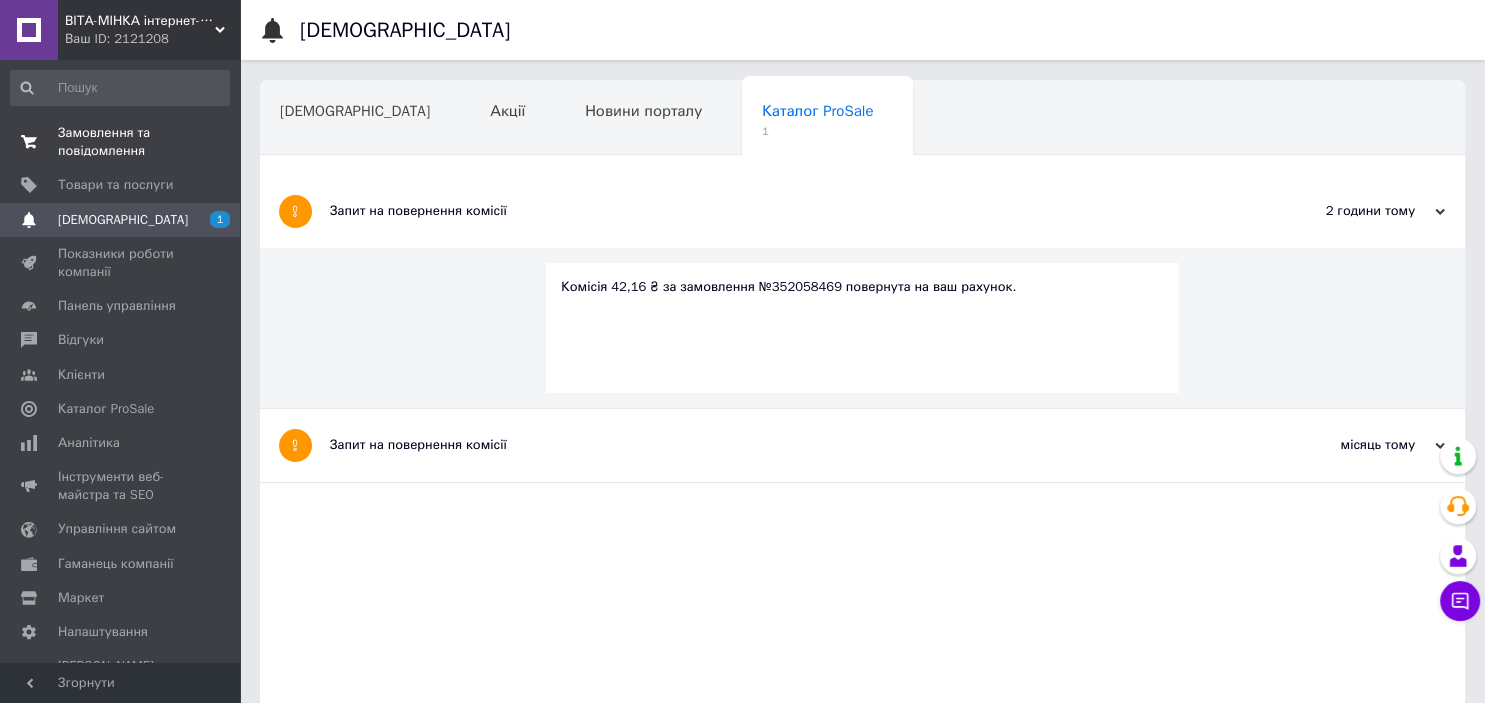click on "Замовлення та повідомлення" at bounding box center (121, 142) 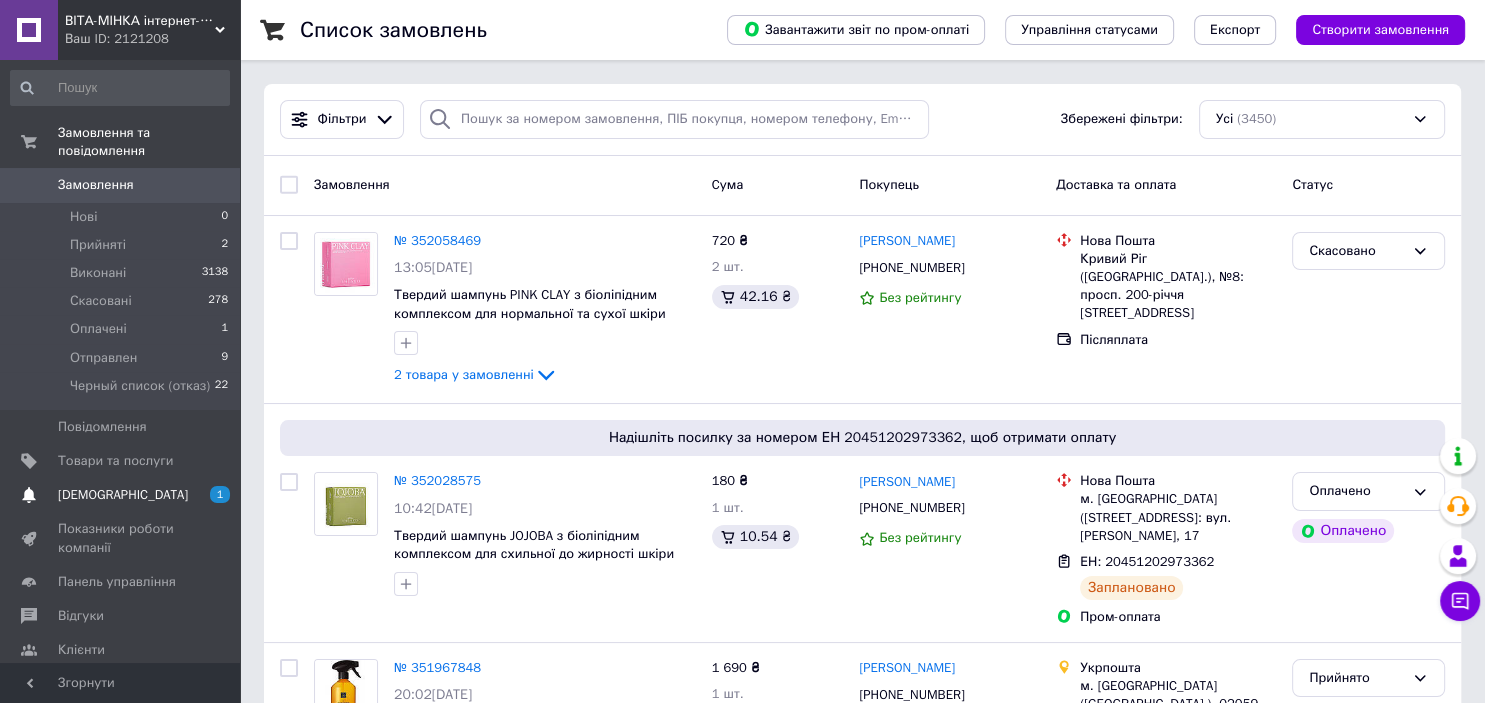 click on "[DEMOGRAPHIC_DATA]" at bounding box center [123, 495] 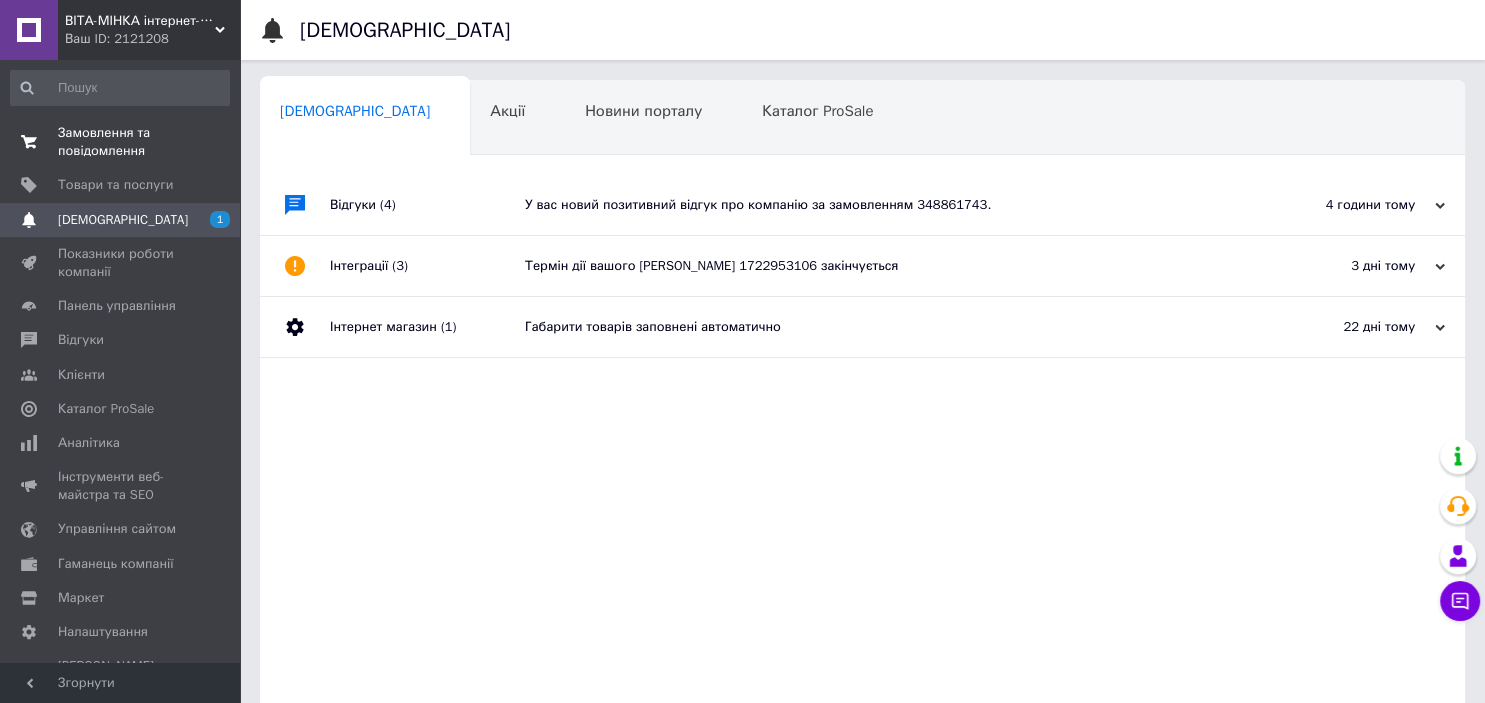 click on "Замовлення та повідомлення" at bounding box center [121, 142] 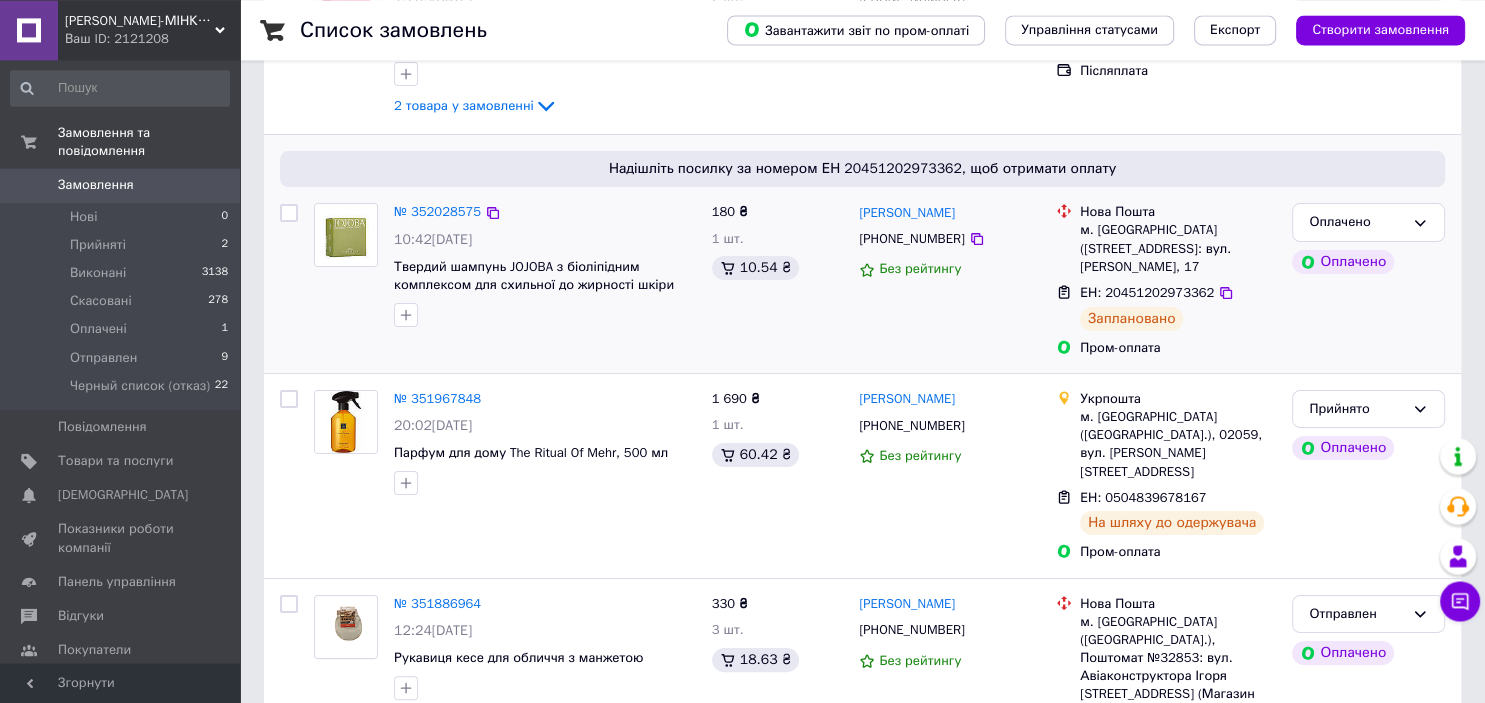 scroll, scrollTop: 316, scrollLeft: 0, axis: vertical 